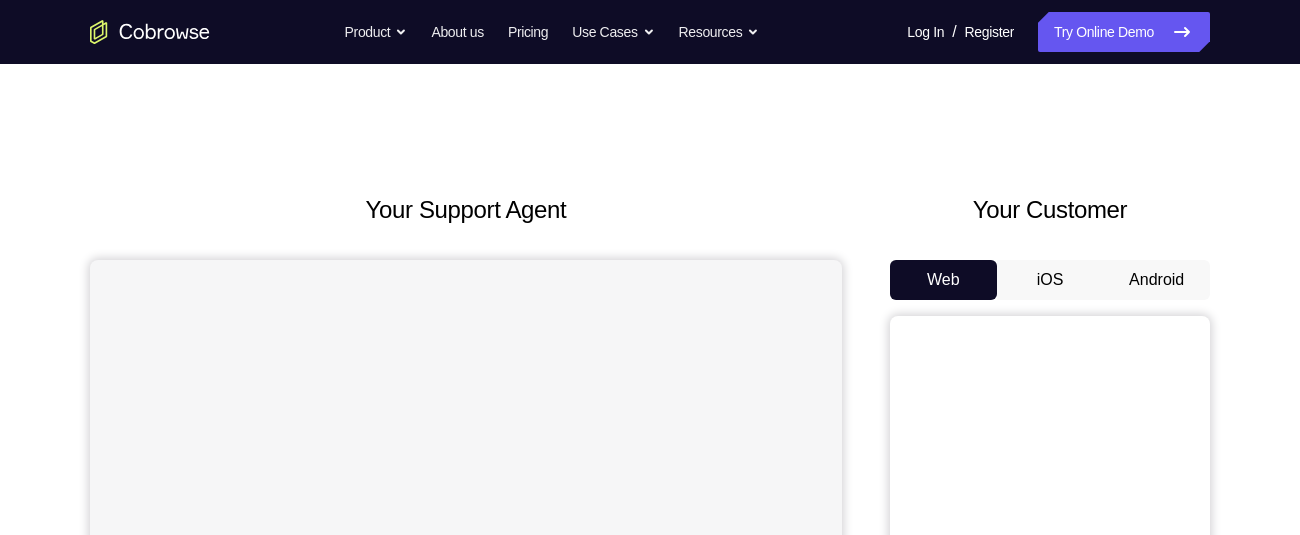 scroll, scrollTop: 0, scrollLeft: 0, axis: both 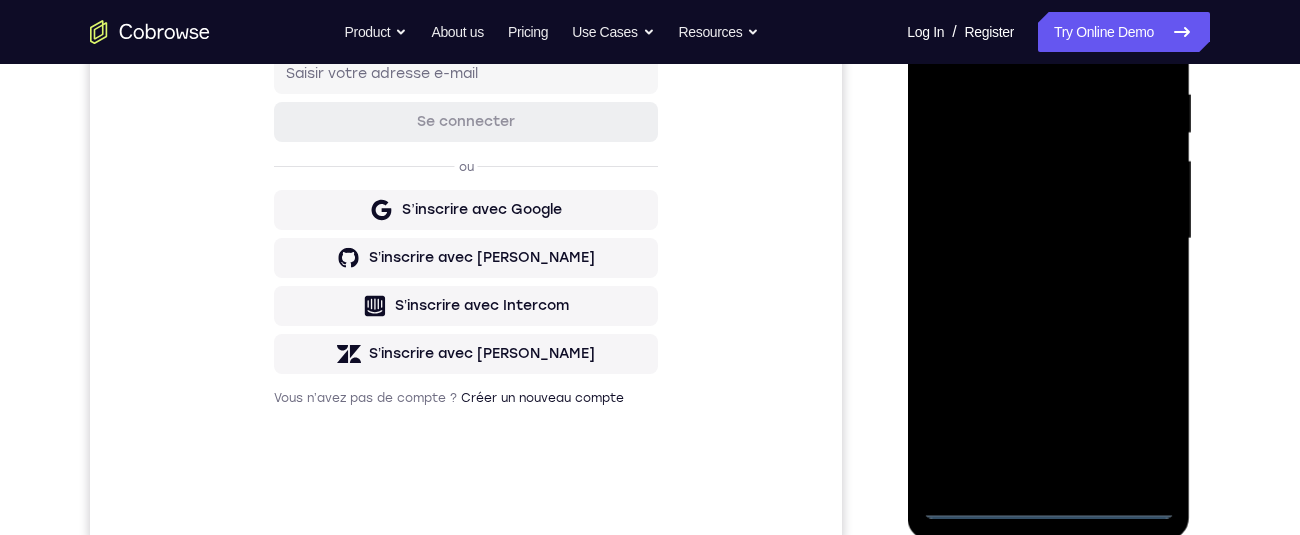click at bounding box center (1048, 239) 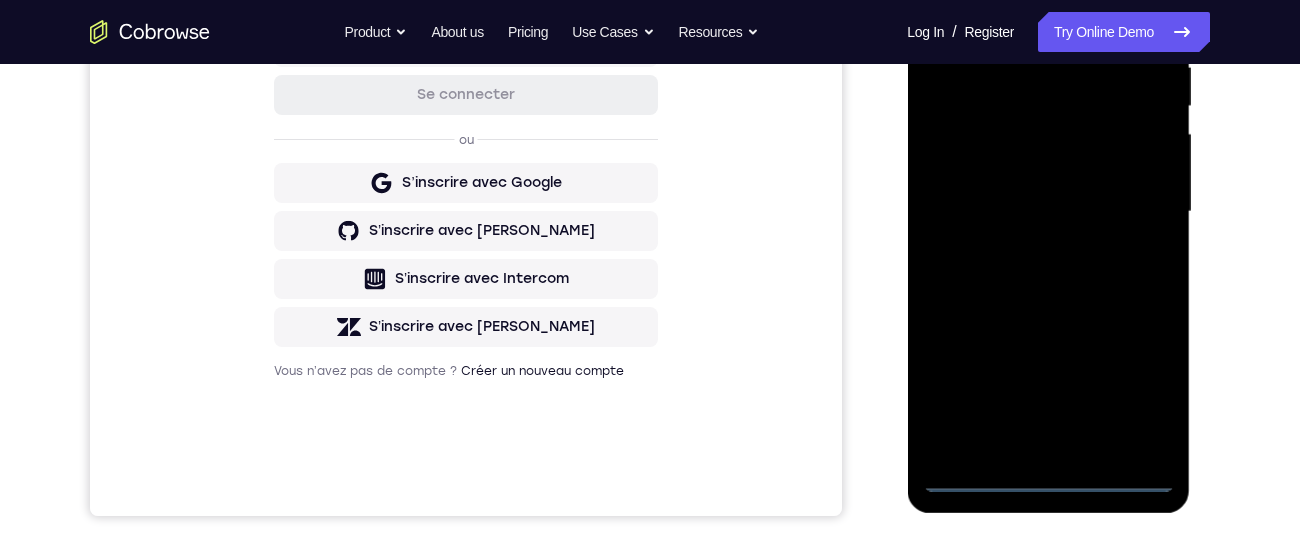 click at bounding box center (1048, 212) 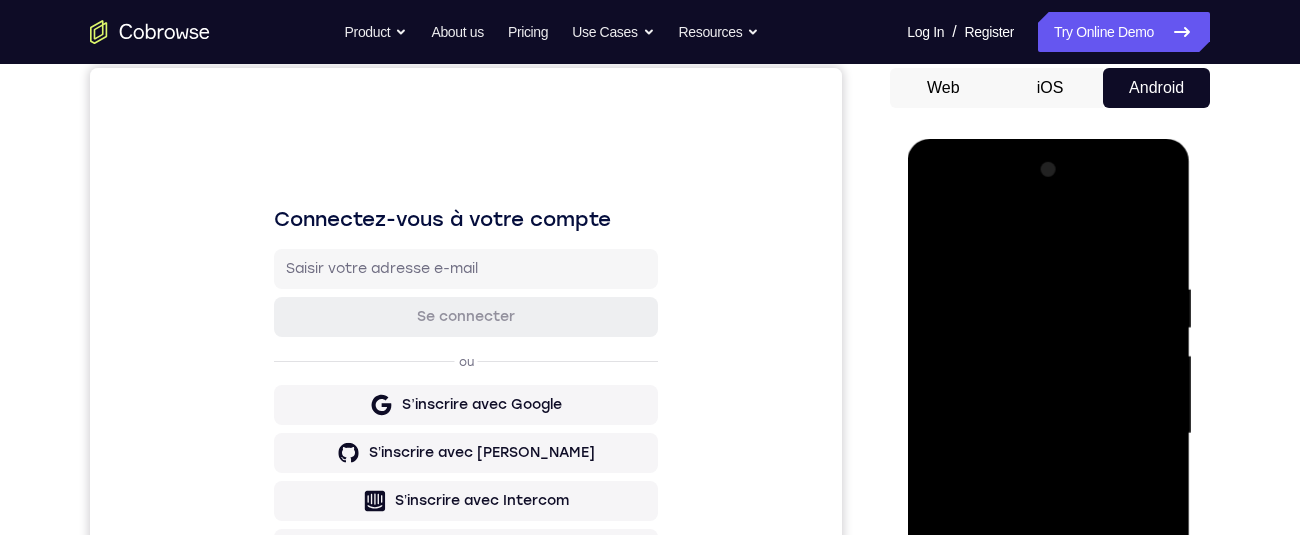 click at bounding box center [1048, 434] 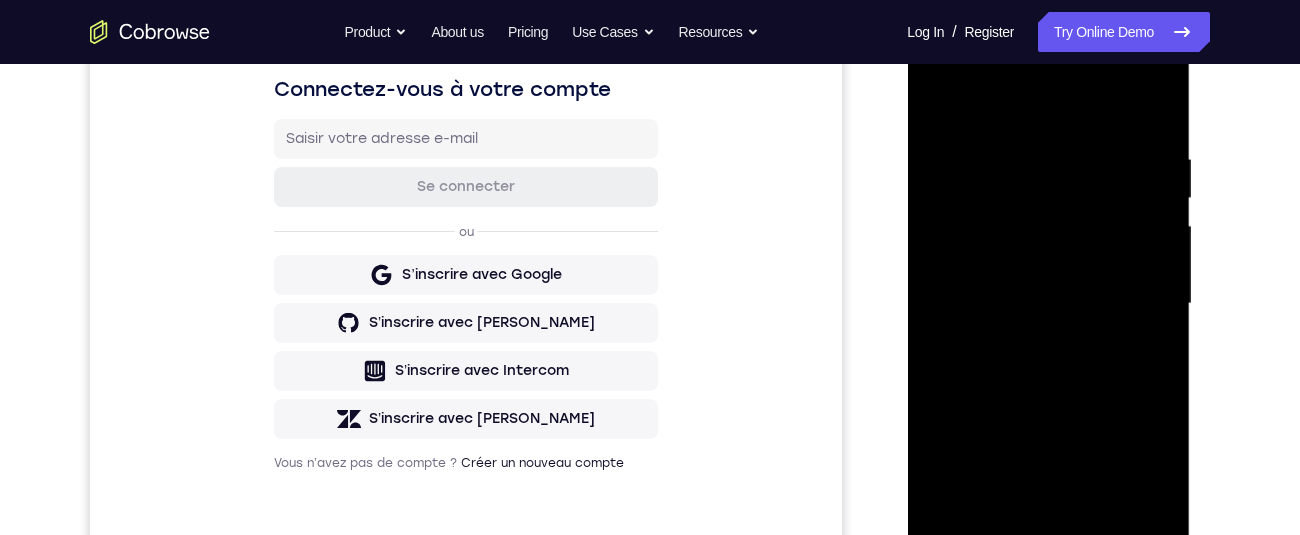 click at bounding box center [1048, 304] 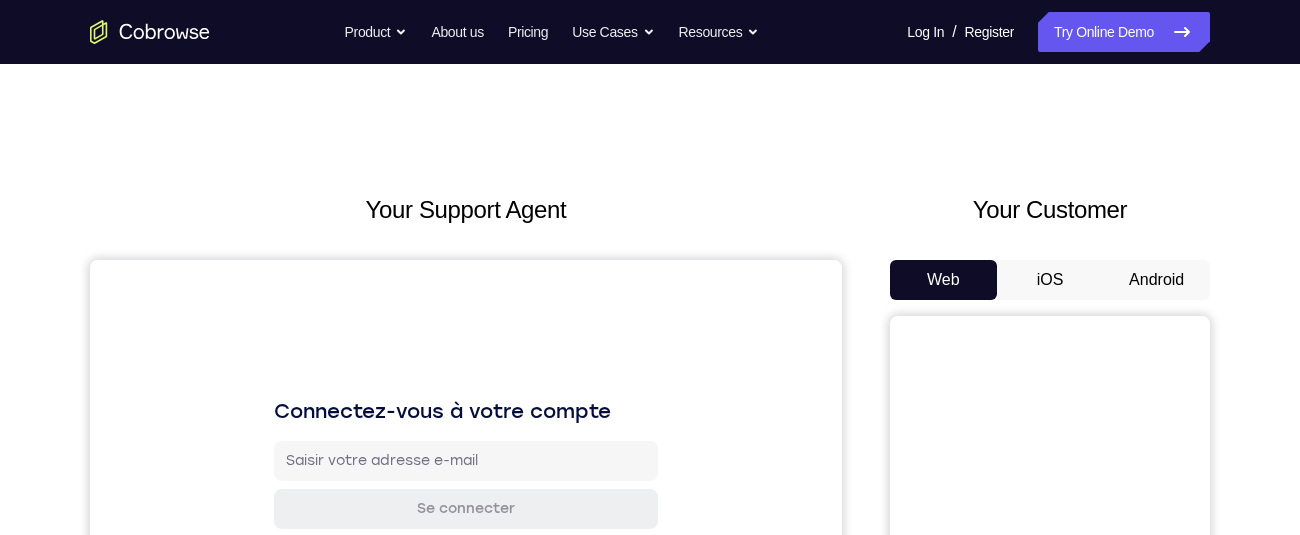 scroll, scrollTop: 0, scrollLeft: 0, axis: both 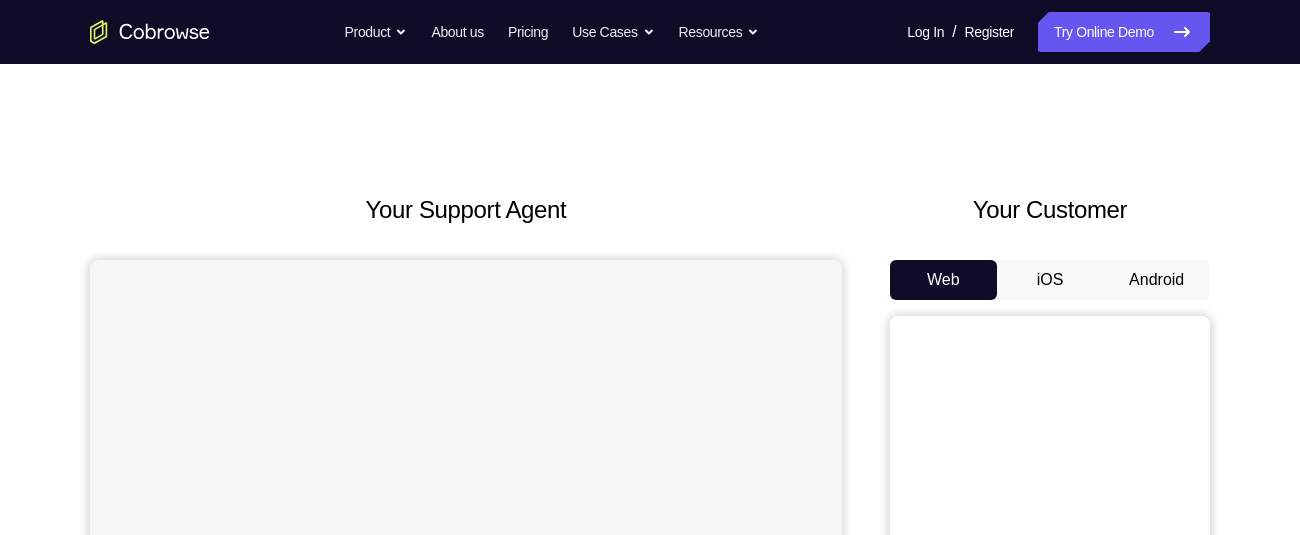 click on "Android" at bounding box center (1156, 280) 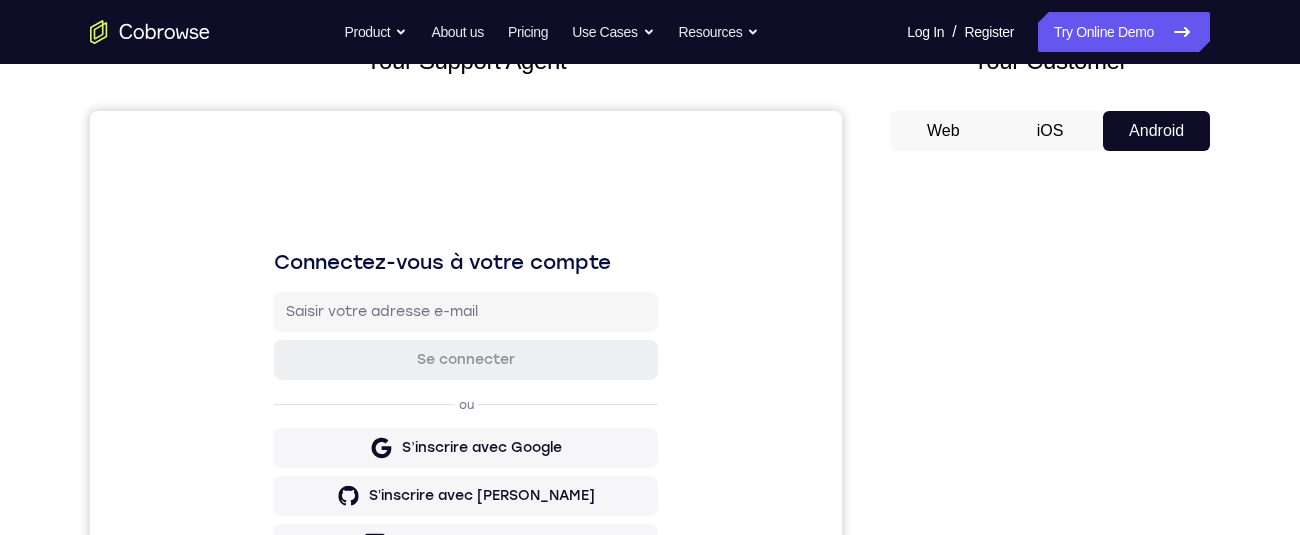 scroll, scrollTop: 0, scrollLeft: 0, axis: both 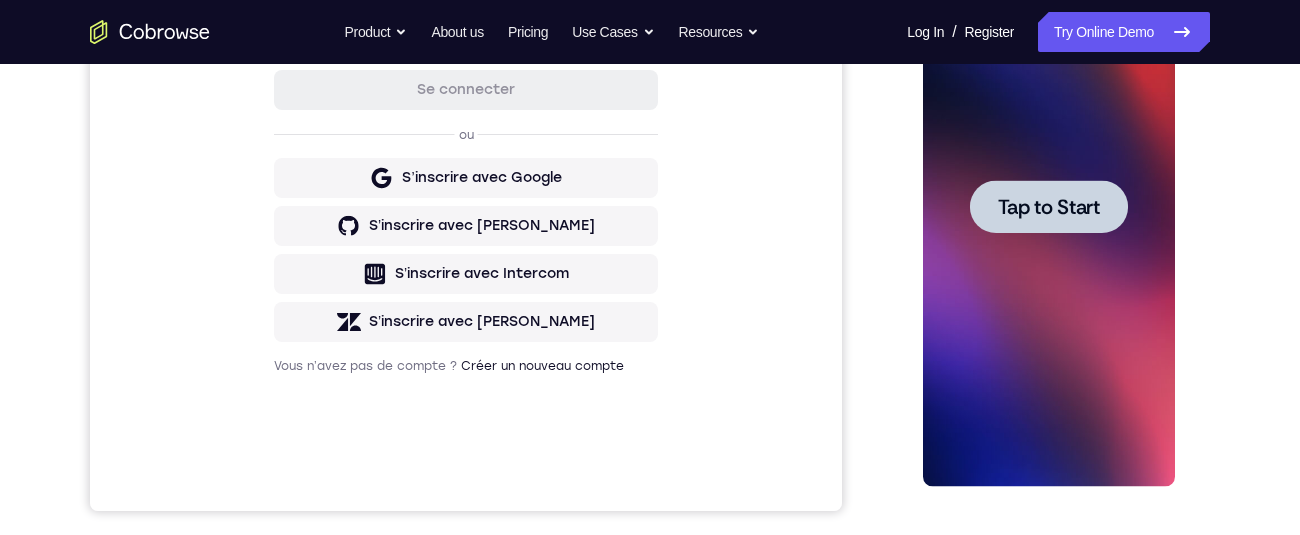click on "Tap to Start" at bounding box center [1048, 207] 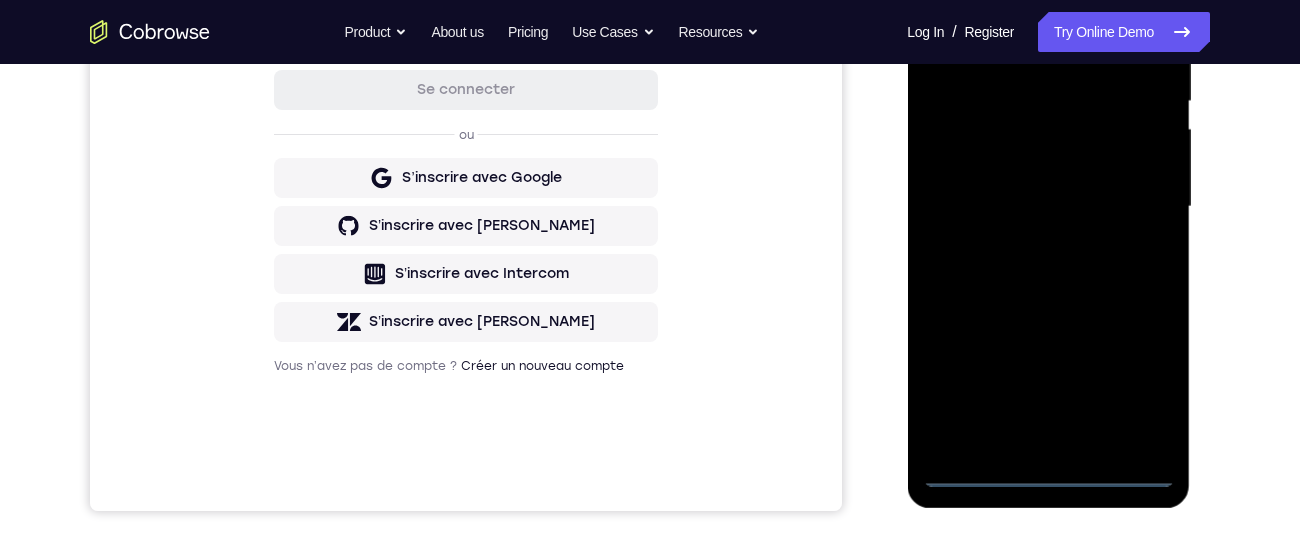 scroll, scrollTop: 554, scrollLeft: 0, axis: vertical 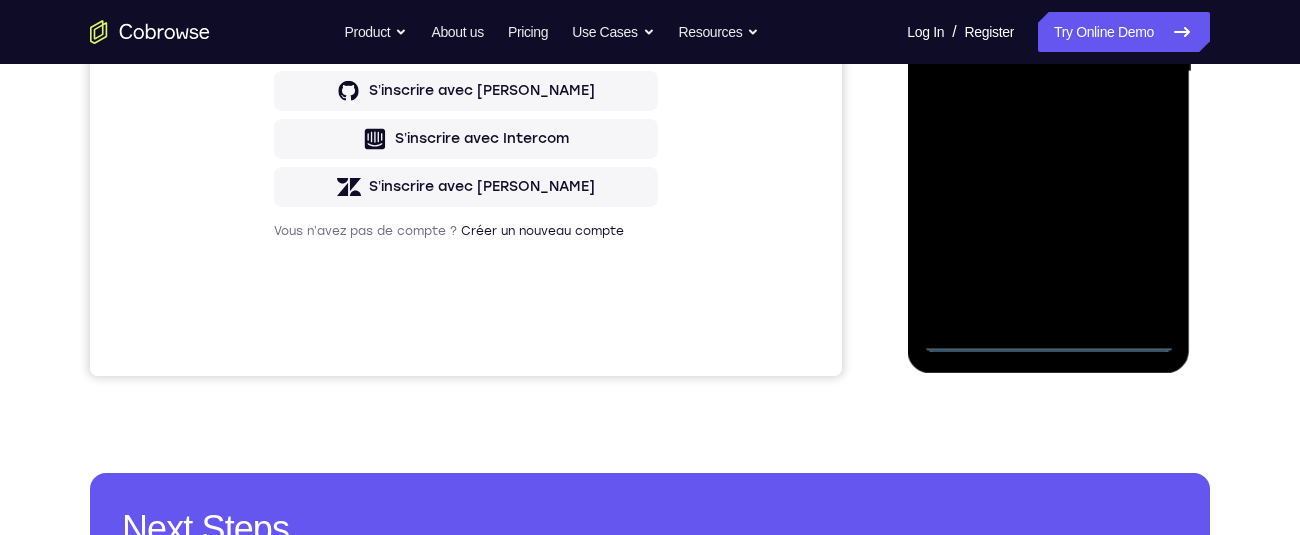 click at bounding box center (1048, 72) 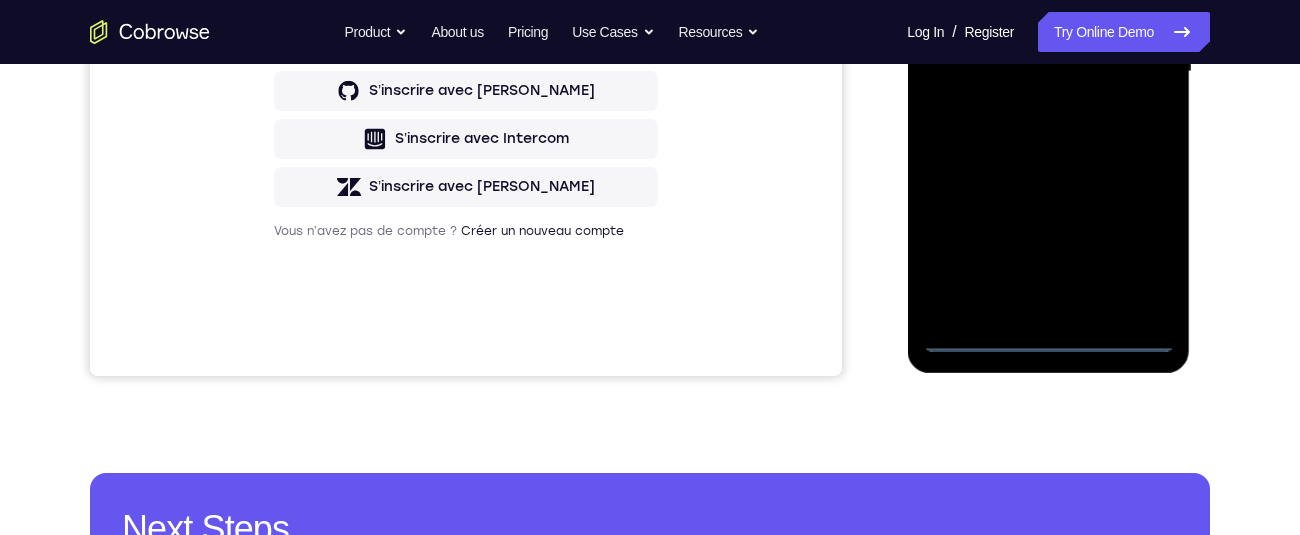 click at bounding box center (1048, 72) 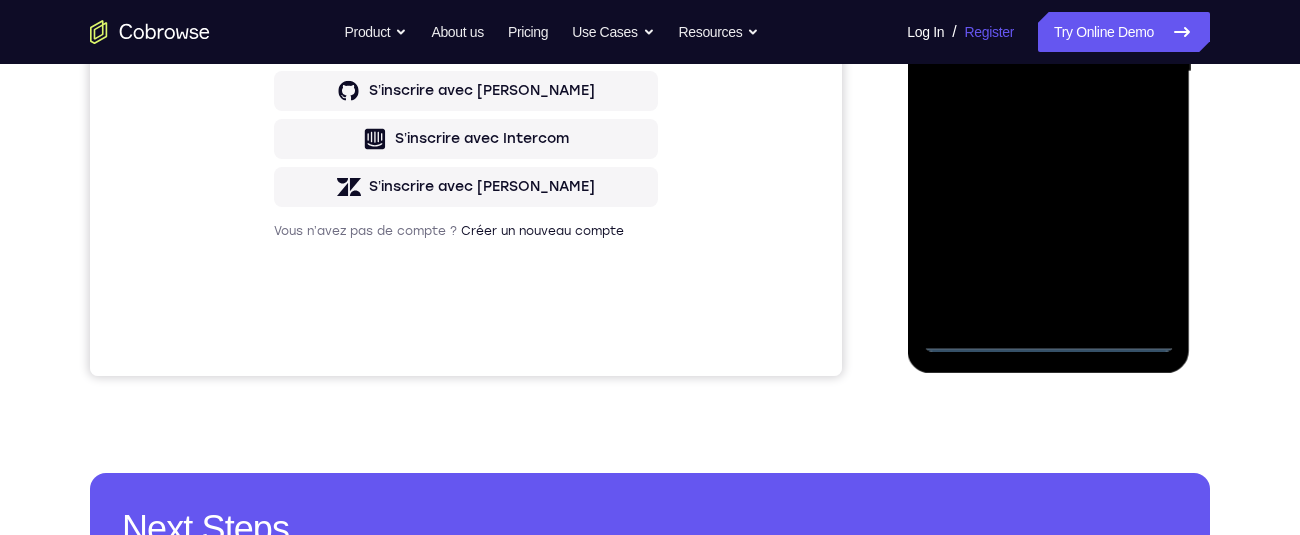 scroll, scrollTop: 323, scrollLeft: 0, axis: vertical 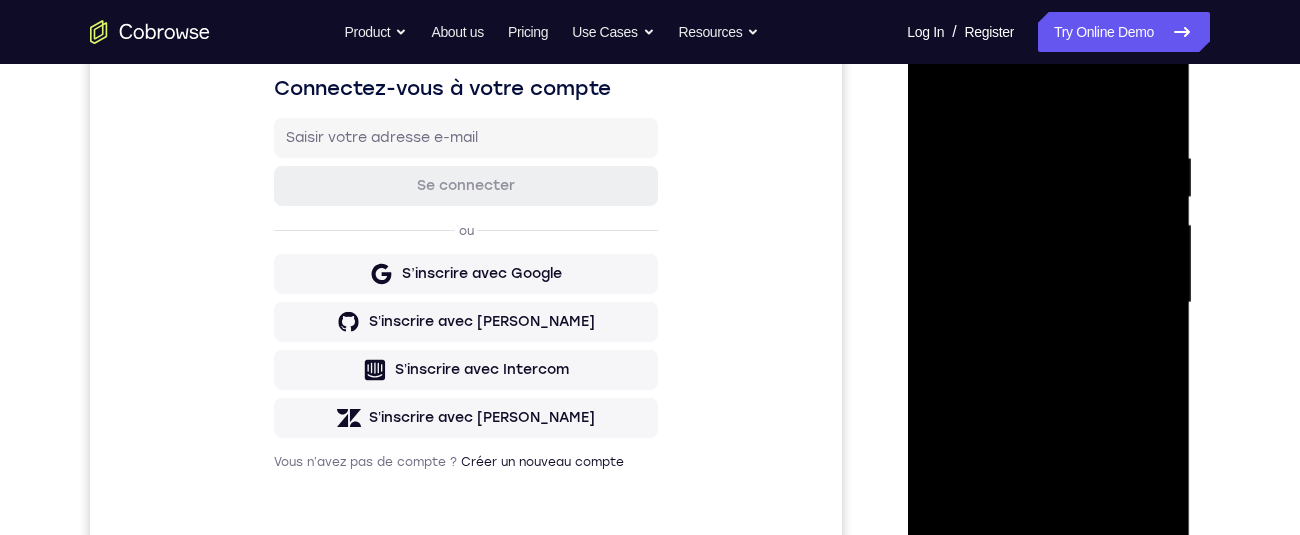 click at bounding box center (1048, 303) 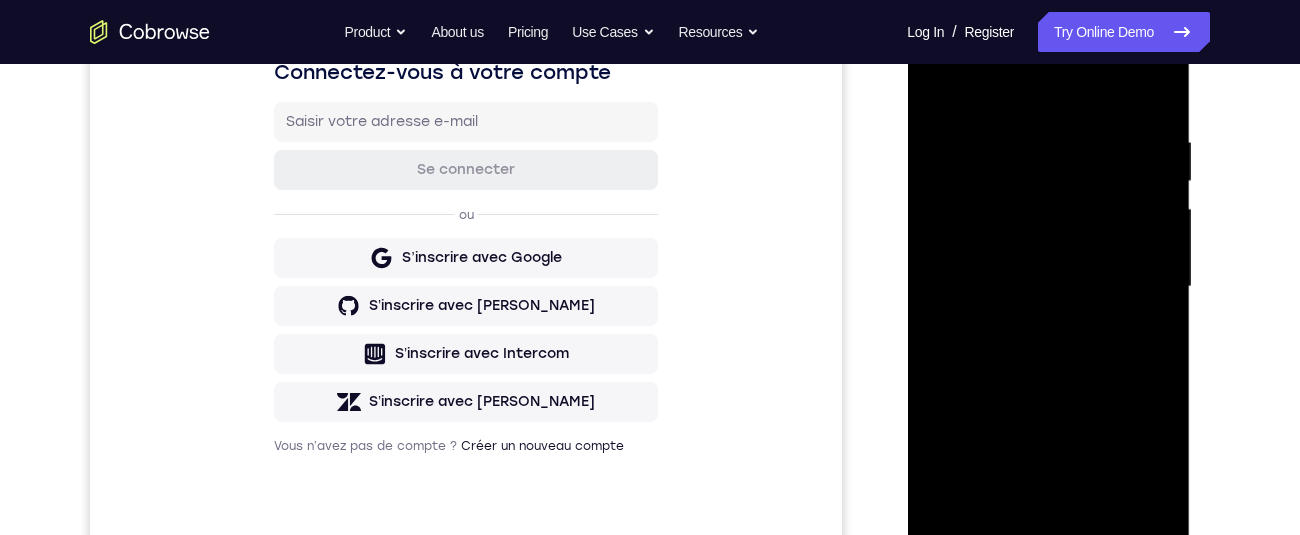 scroll, scrollTop: 237, scrollLeft: 0, axis: vertical 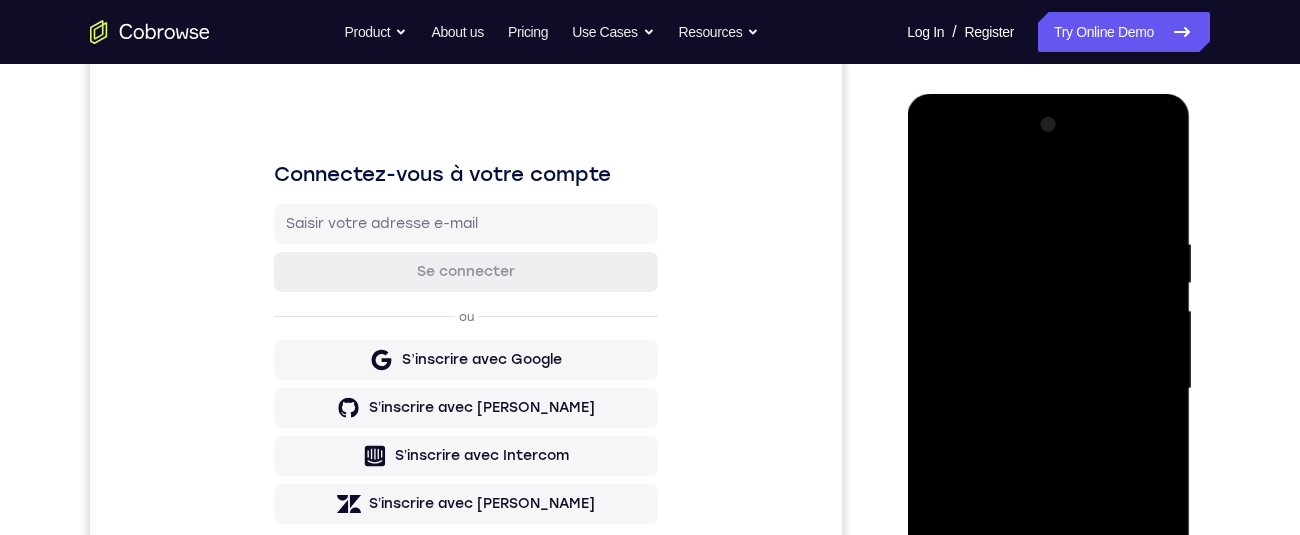 click at bounding box center (1048, 389) 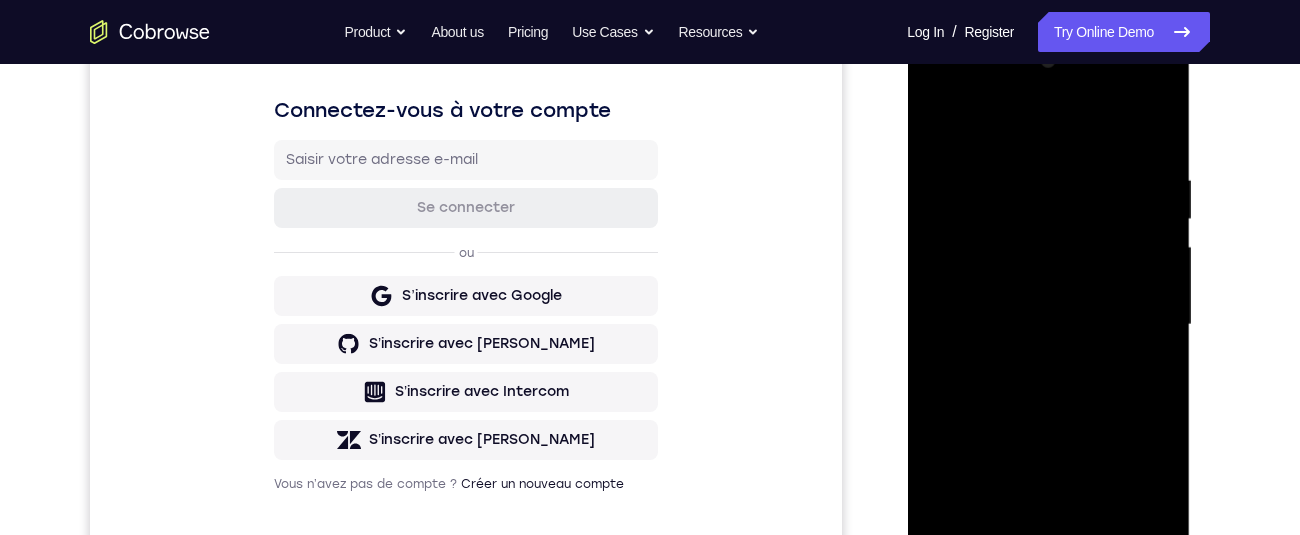 scroll, scrollTop: 277, scrollLeft: 0, axis: vertical 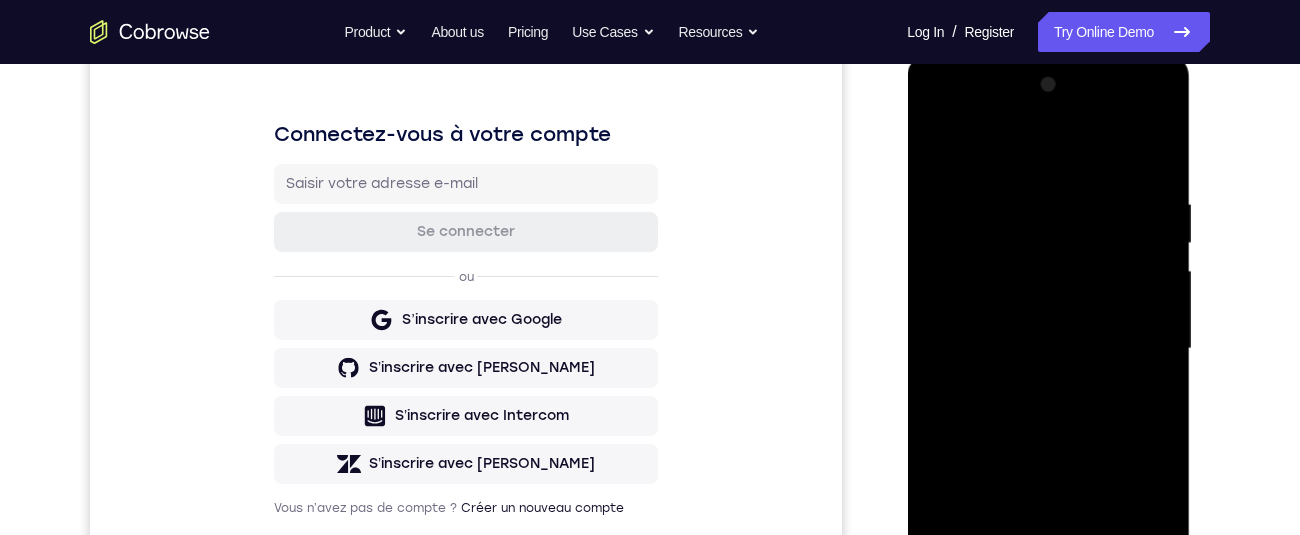 click at bounding box center (1048, 349) 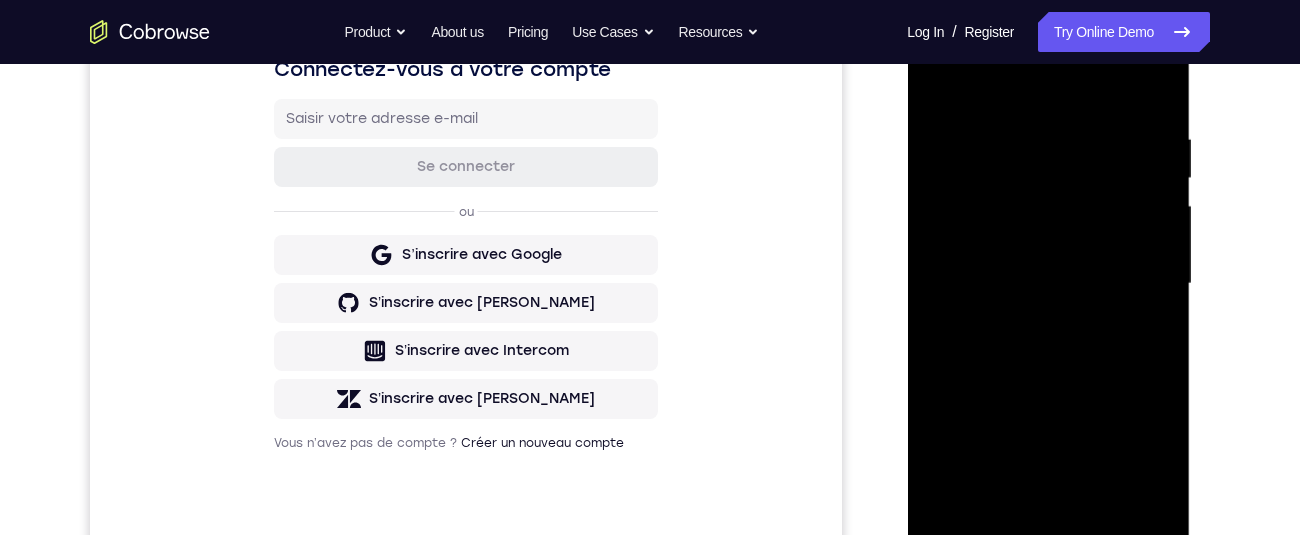 click at bounding box center (1048, 284) 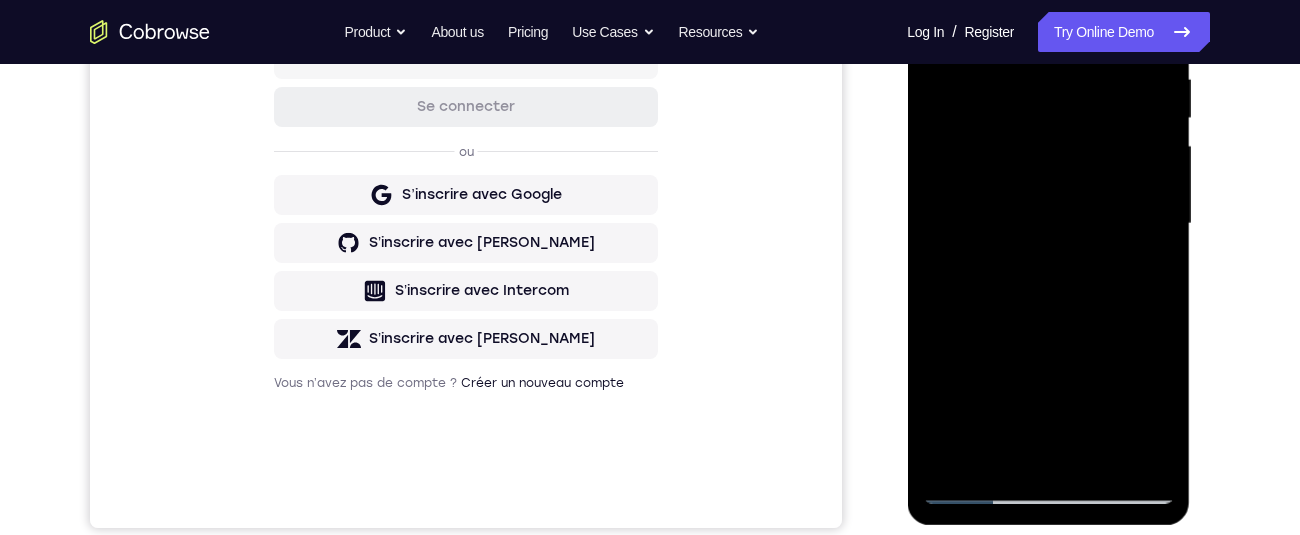 scroll, scrollTop: 145, scrollLeft: 0, axis: vertical 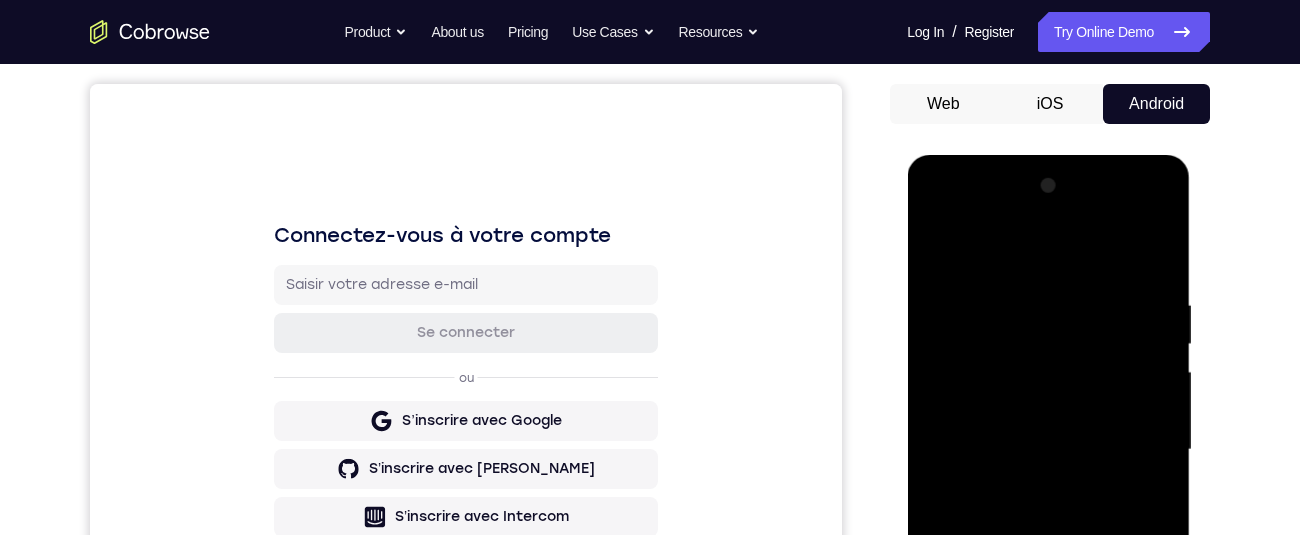 click on "Your Support Agent             Your Customer       Web   iOS   Android                         Next Steps   We’d be happy to give a product demo, answer any technical questions, or share best practices.          Create An Account             Contact Sales" at bounding box center [650, 547] 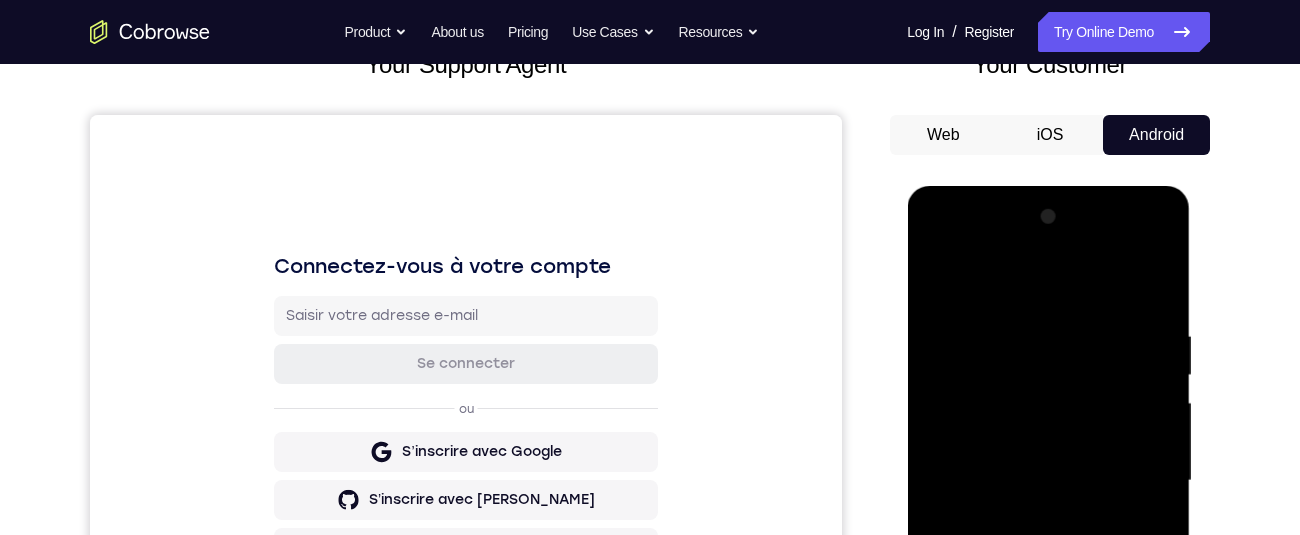 click at bounding box center [1048, 481] 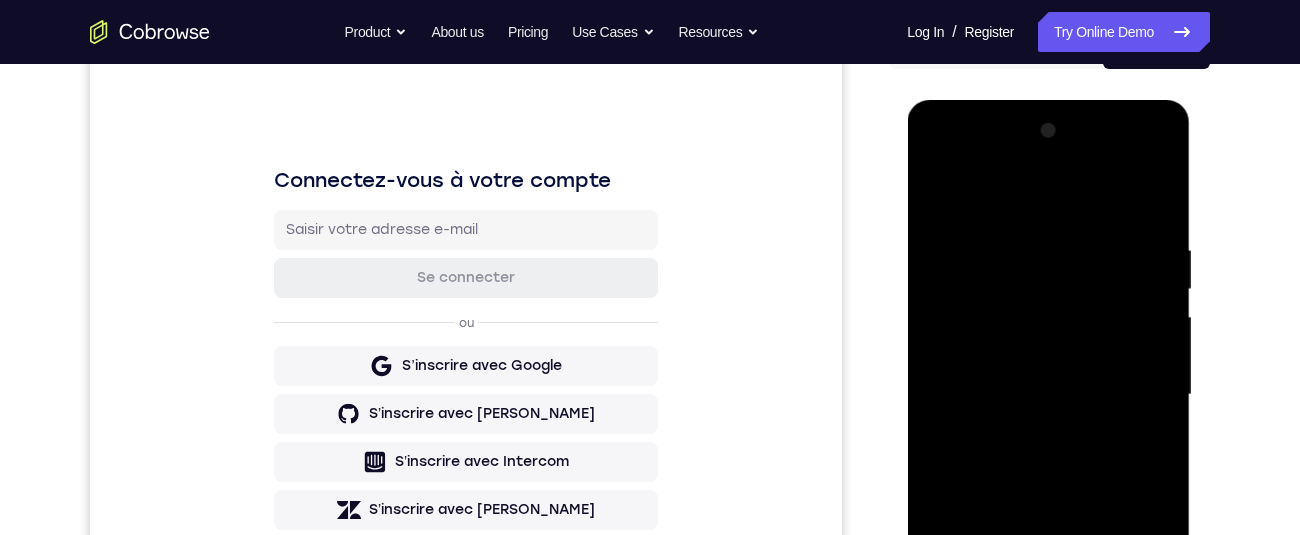 scroll, scrollTop: 208, scrollLeft: 0, axis: vertical 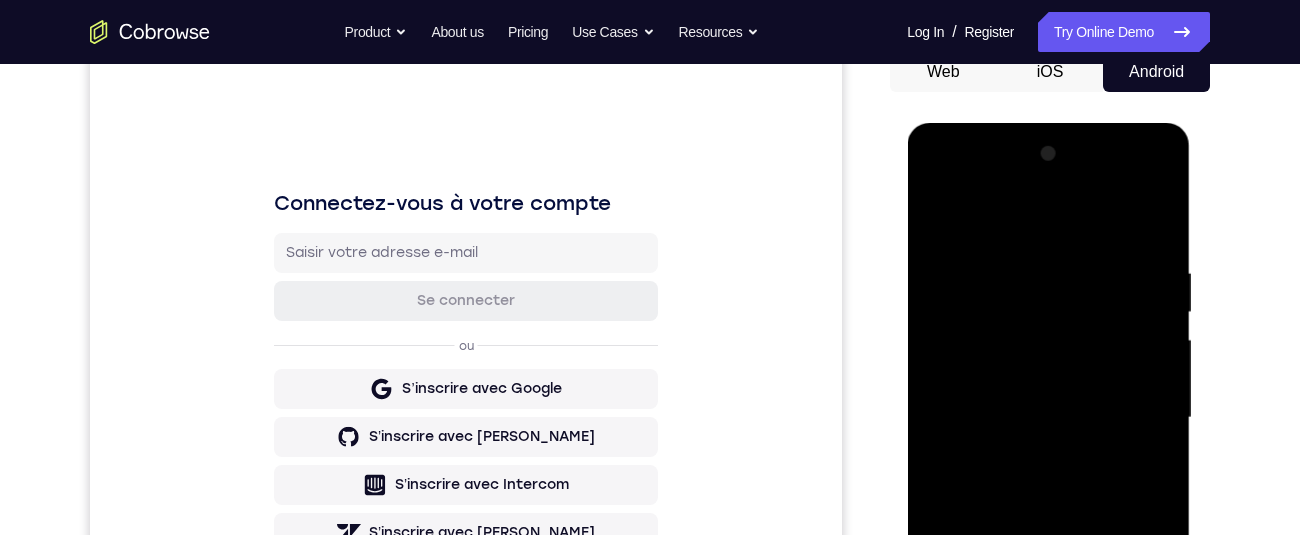 click at bounding box center (1048, 418) 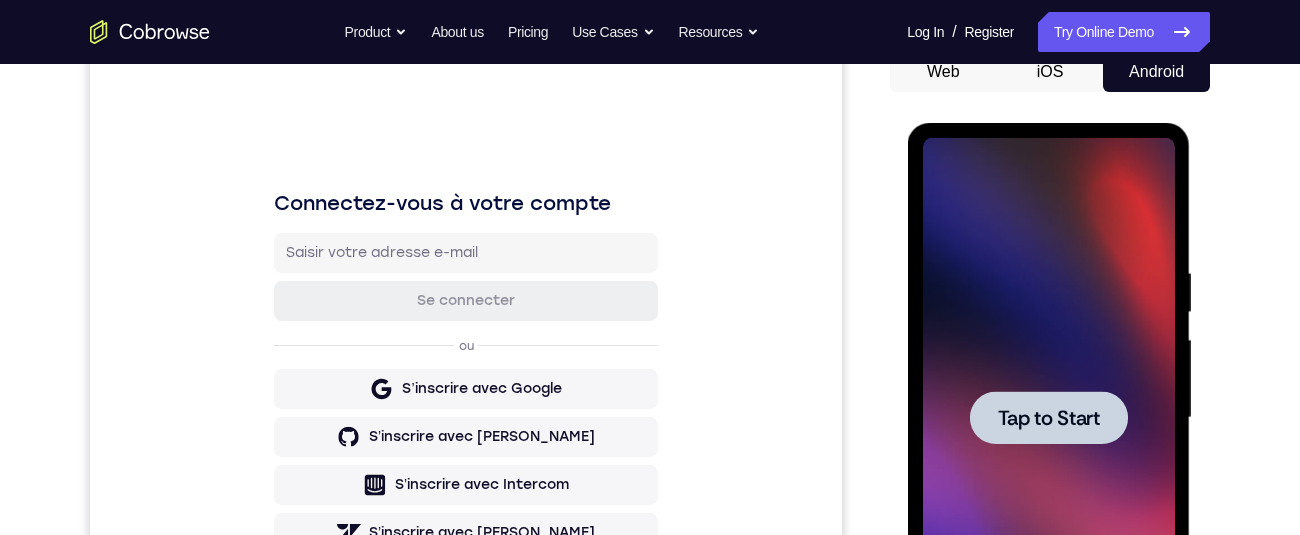 scroll, scrollTop: 0, scrollLeft: 0, axis: both 